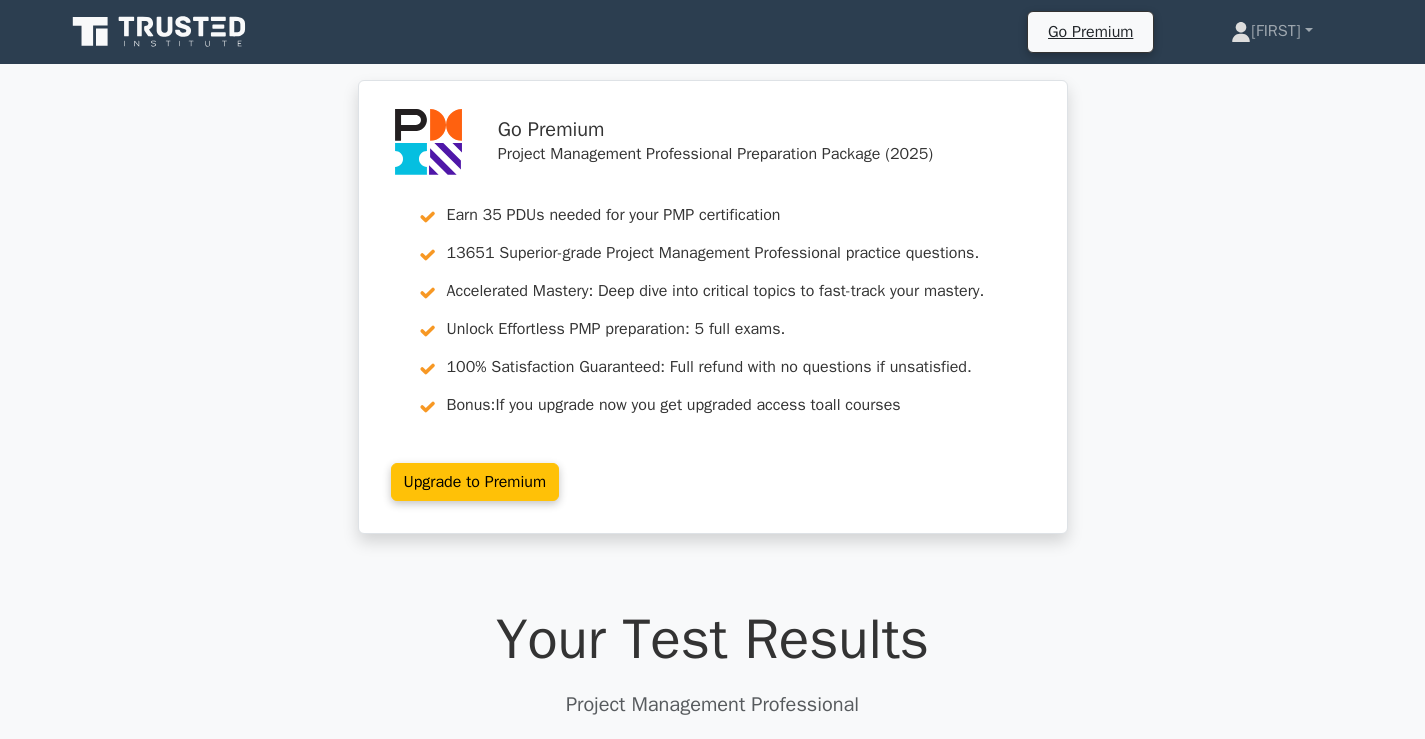 scroll, scrollTop: 4400, scrollLeft: 0, axis: vertical 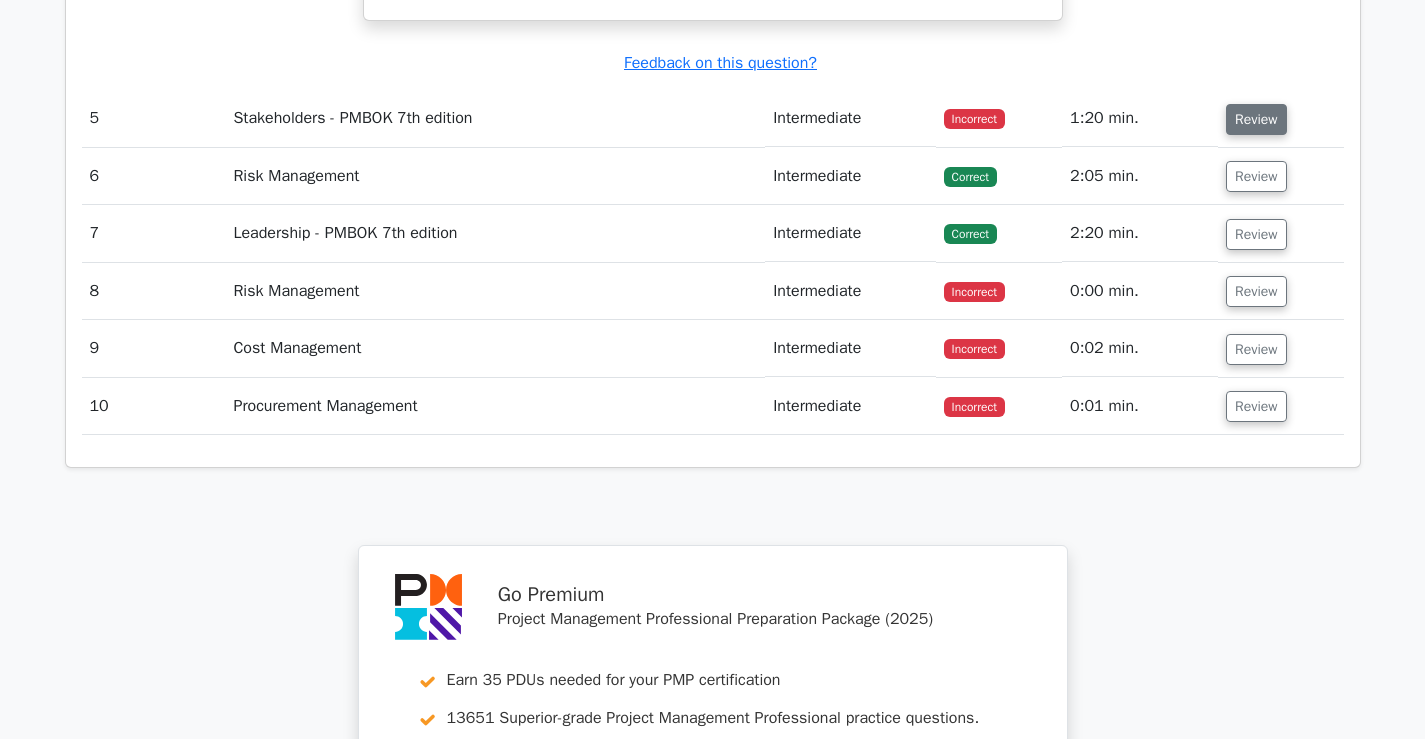 click on "Review" at bounding box center (1256, 119) 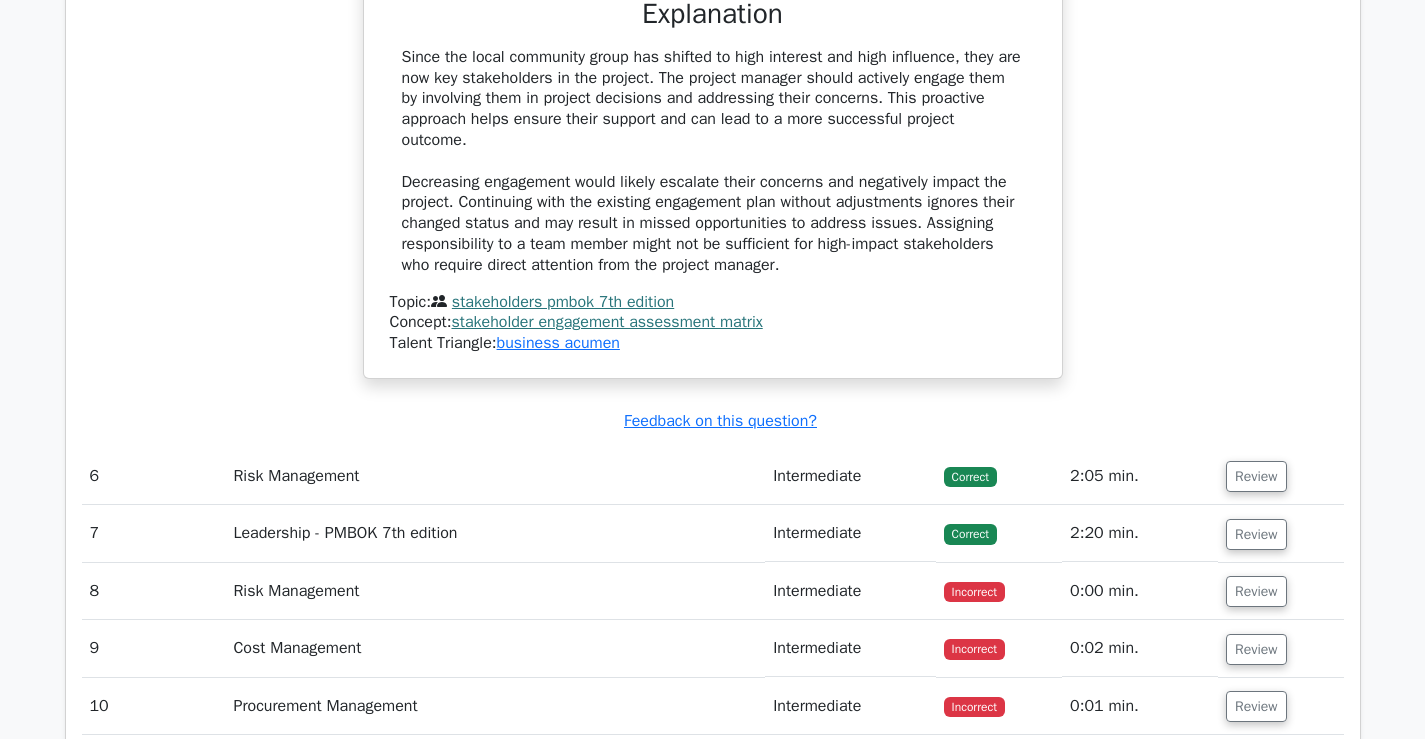 scroll, scrollTop: 6300, scrollLeft: 0, axis: vertical 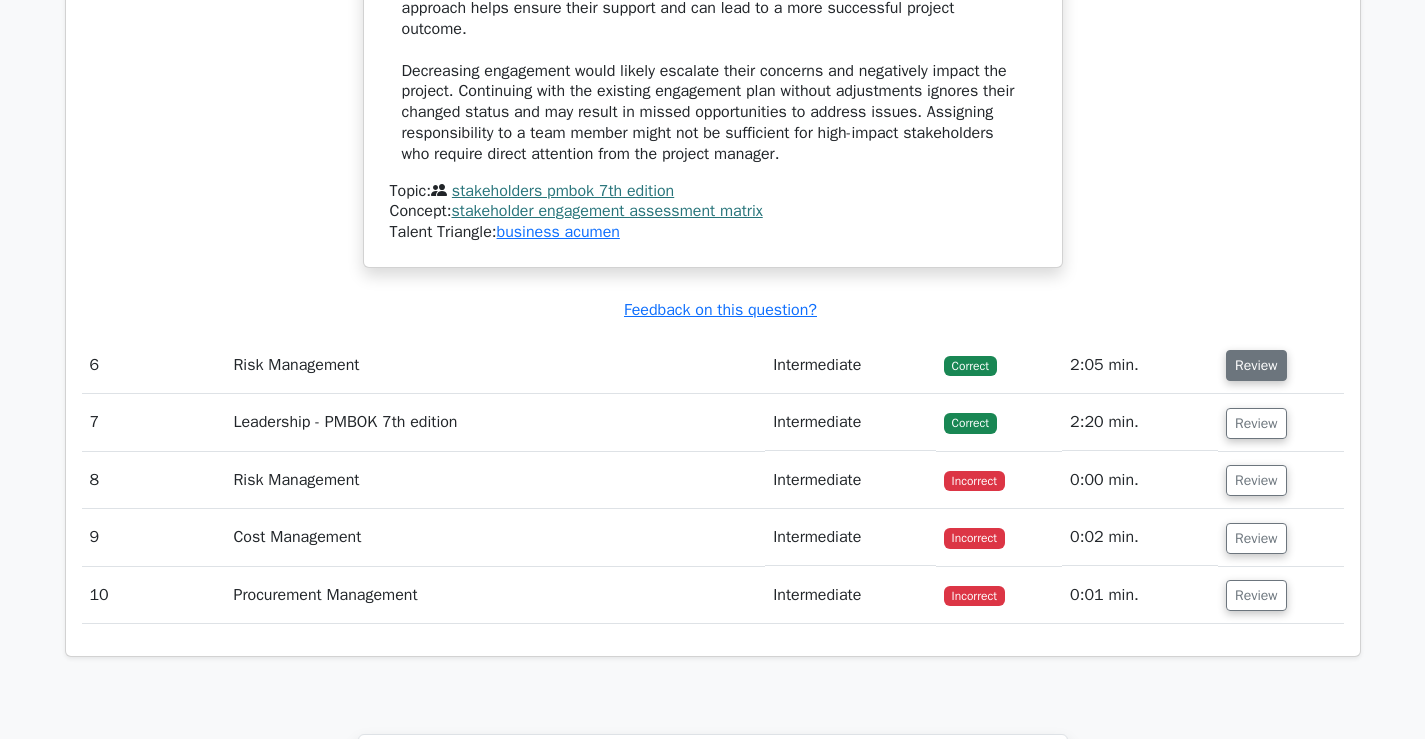 click on "Review" at bounding box center [1256, 365] 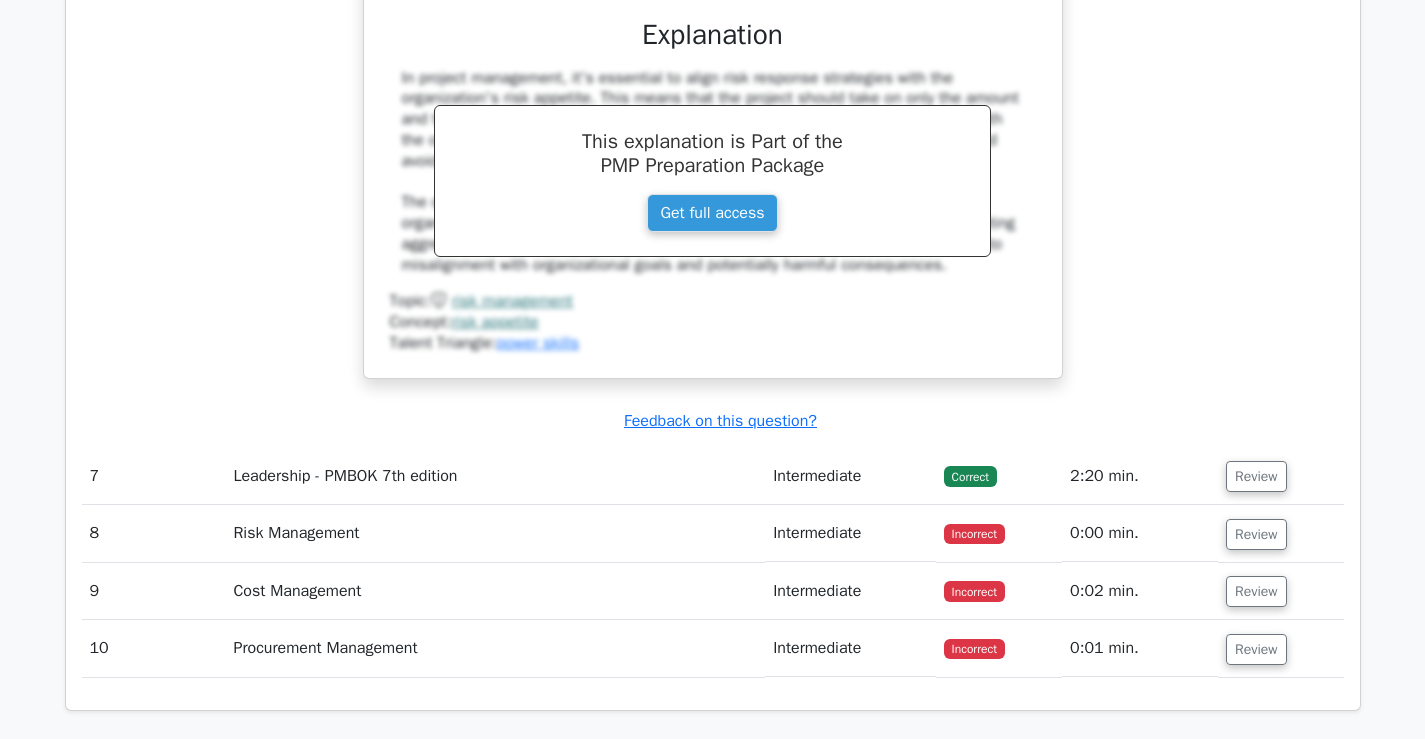 scroll, scrollTop: 7200, scrollLeft: 0, axis: vertical 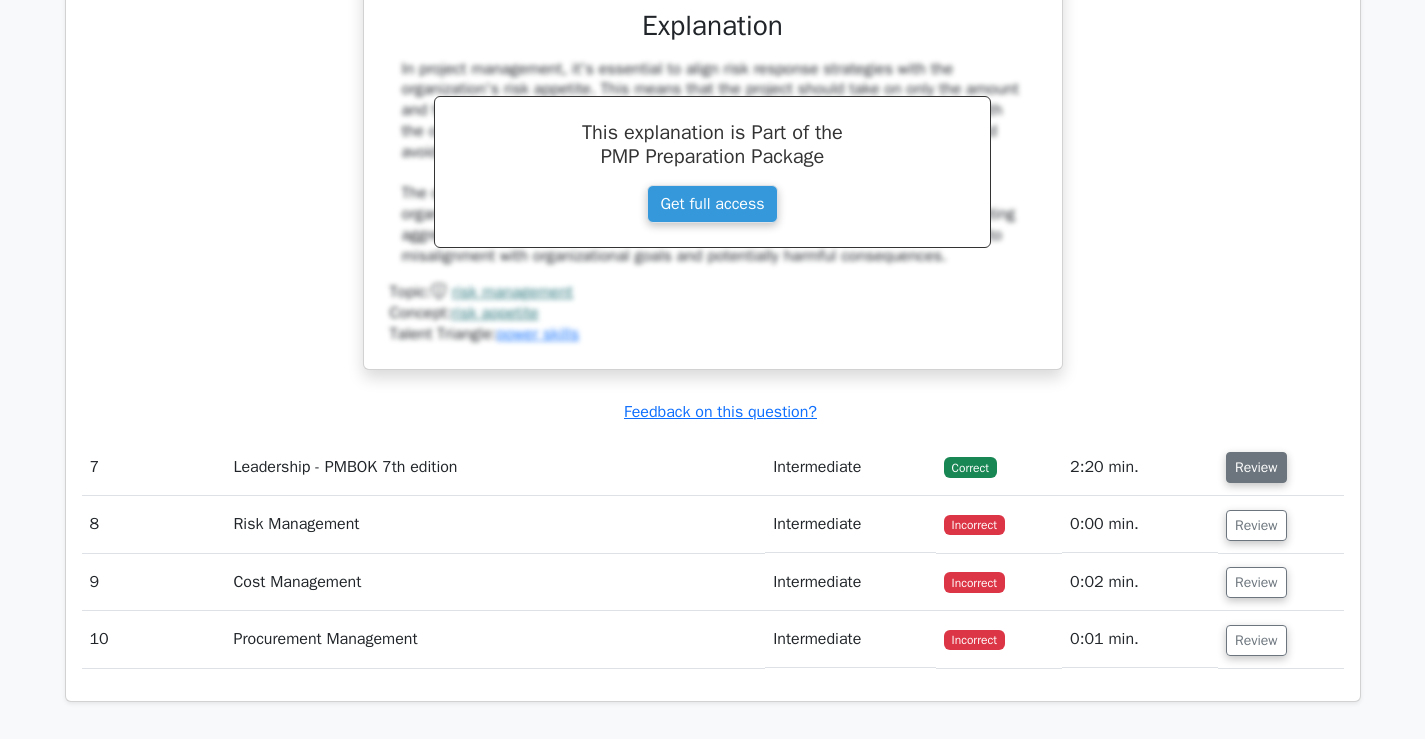 click on "Review" at bounding box center (1256, 467) 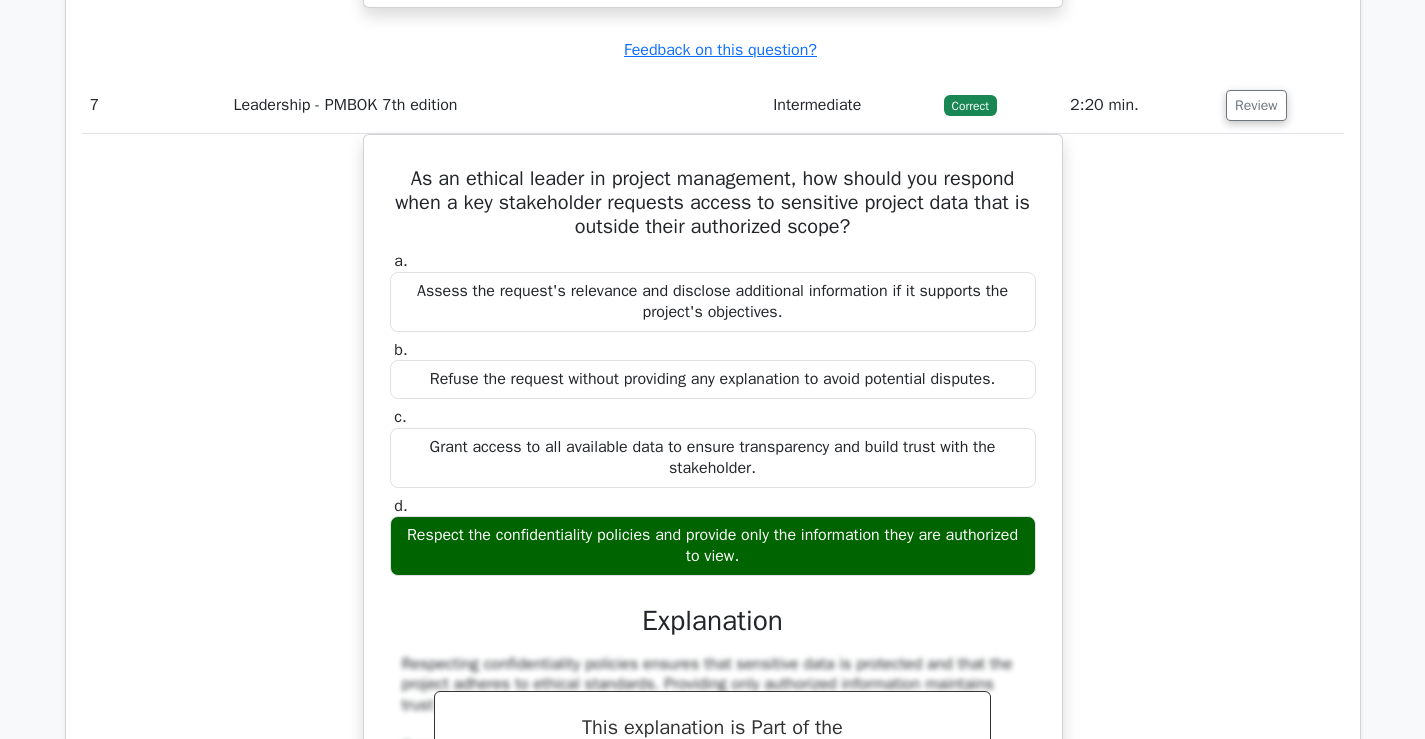 scroll, scrollTop: 7600, scrollLeft: 0, axis: vertical 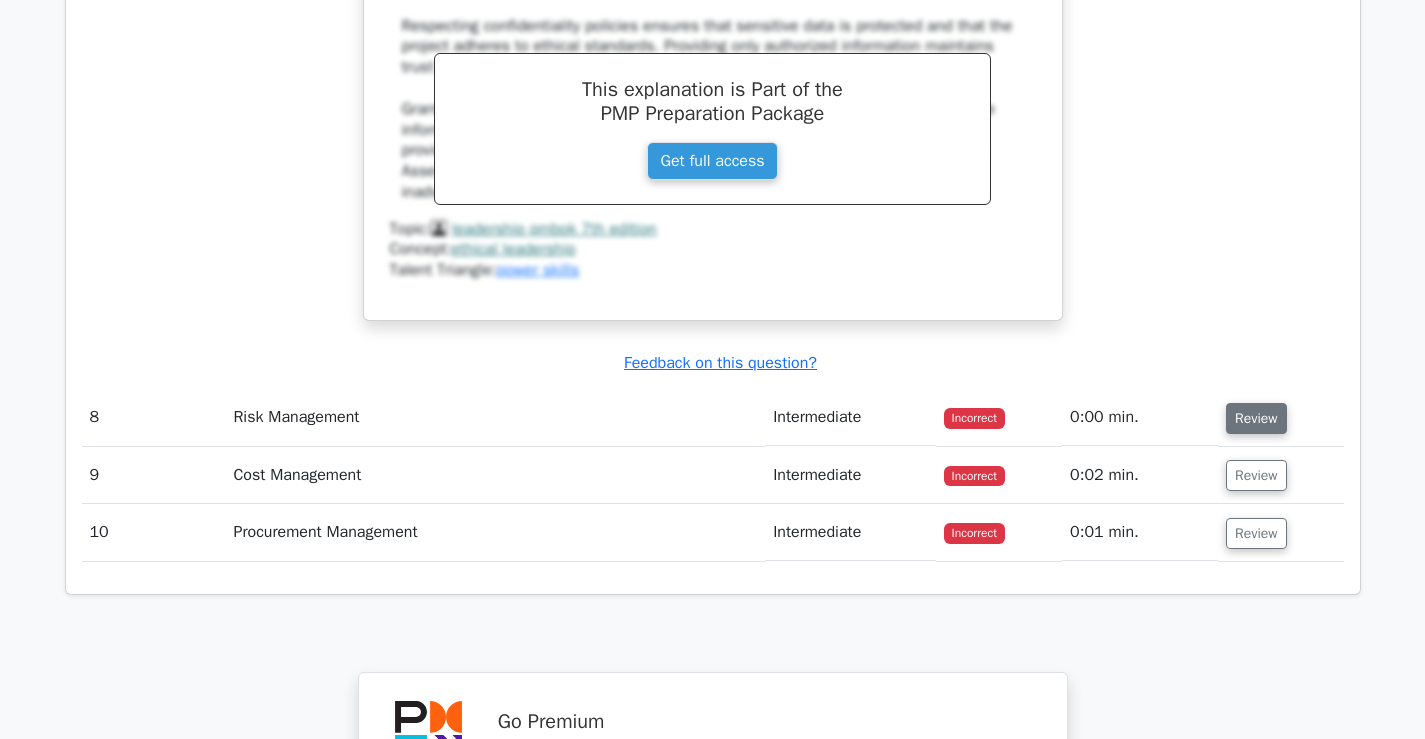 click on "Review" at bounding box center [1256, 418] 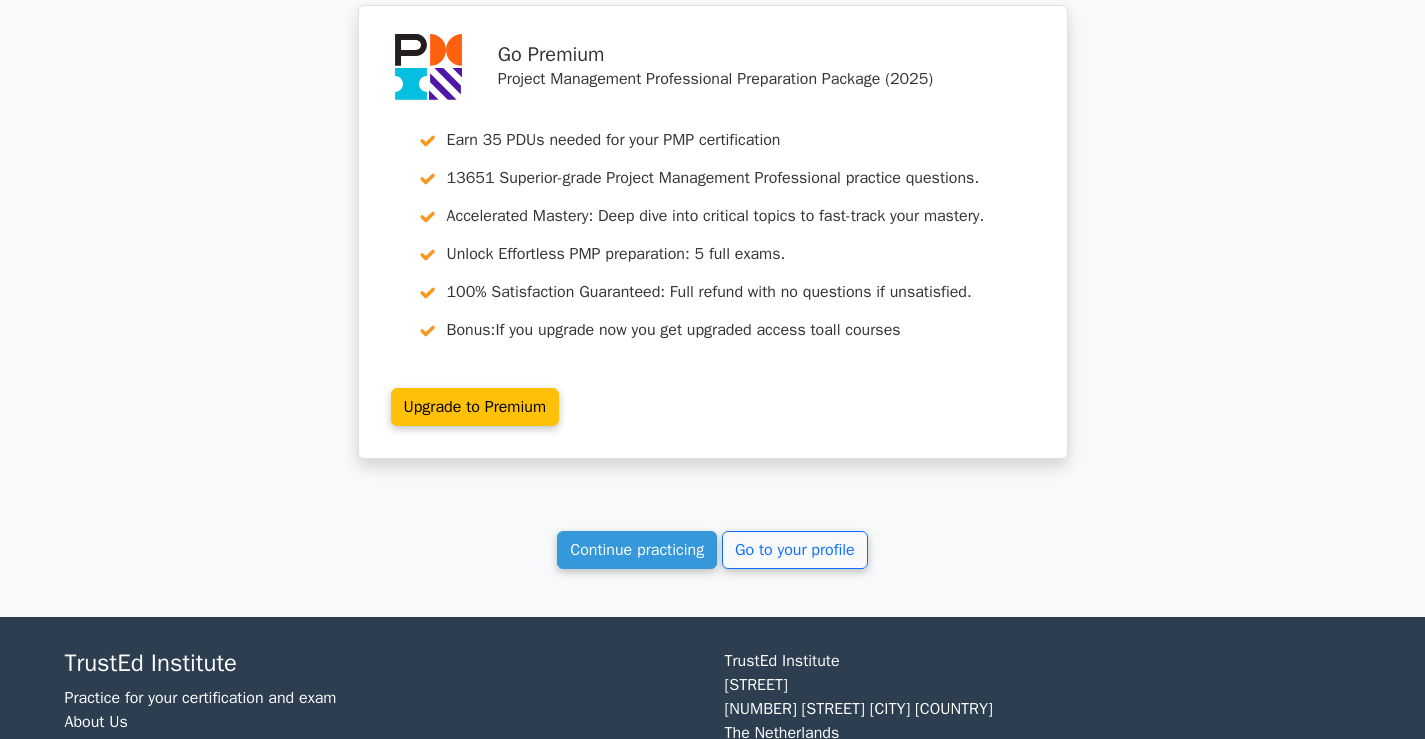 scroll, scrollTop: 9861, scrollLeft: 0, axis: vertical 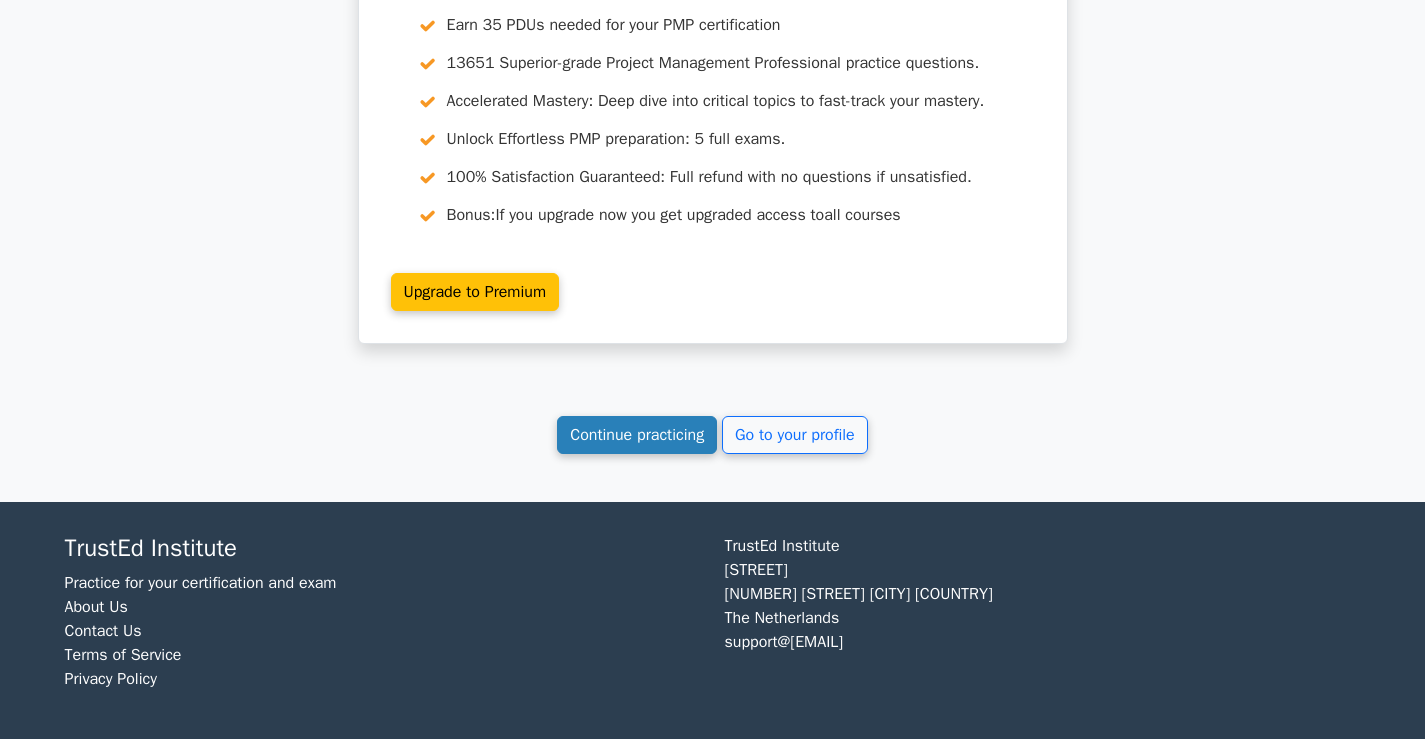 click on "Continue practicing" at bounding box center (637, 435) 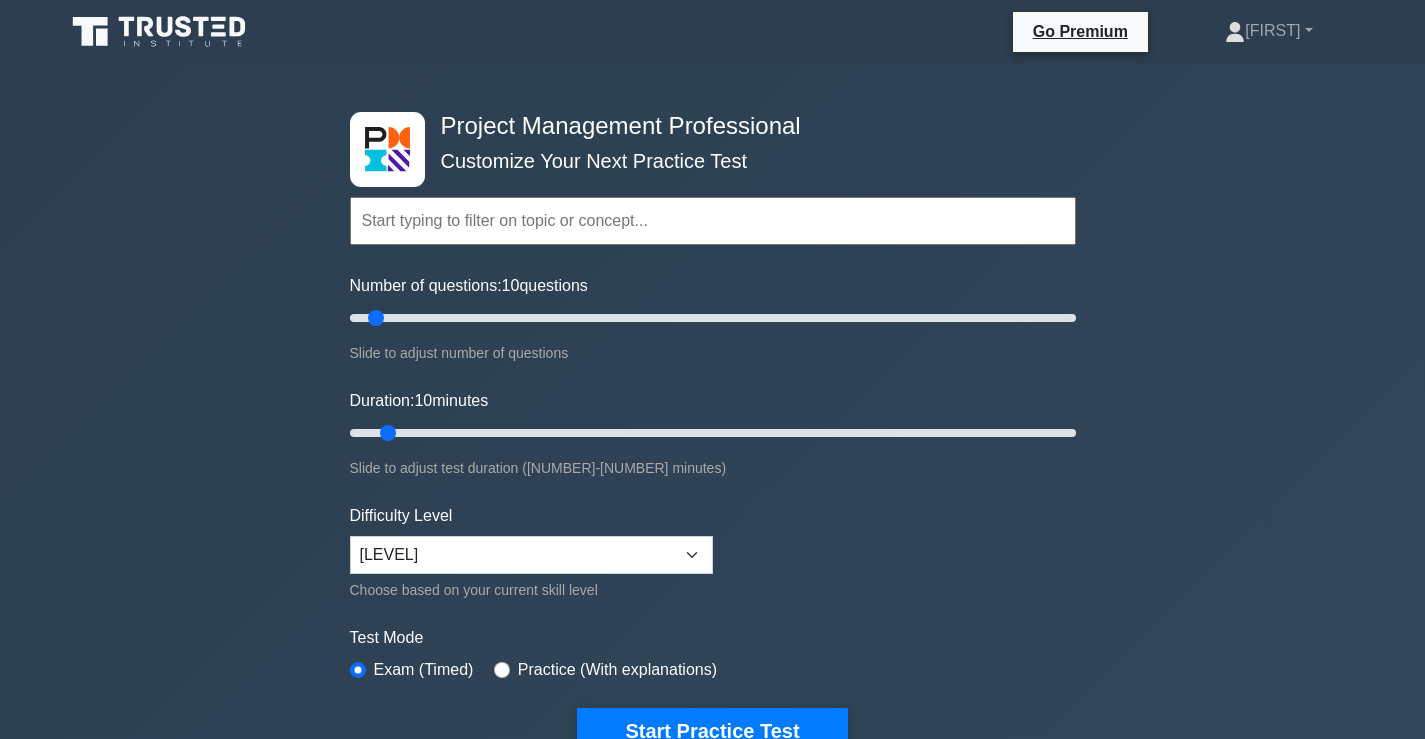 scroll, scrollTop: 0, scrollLeft: 0, axis: both 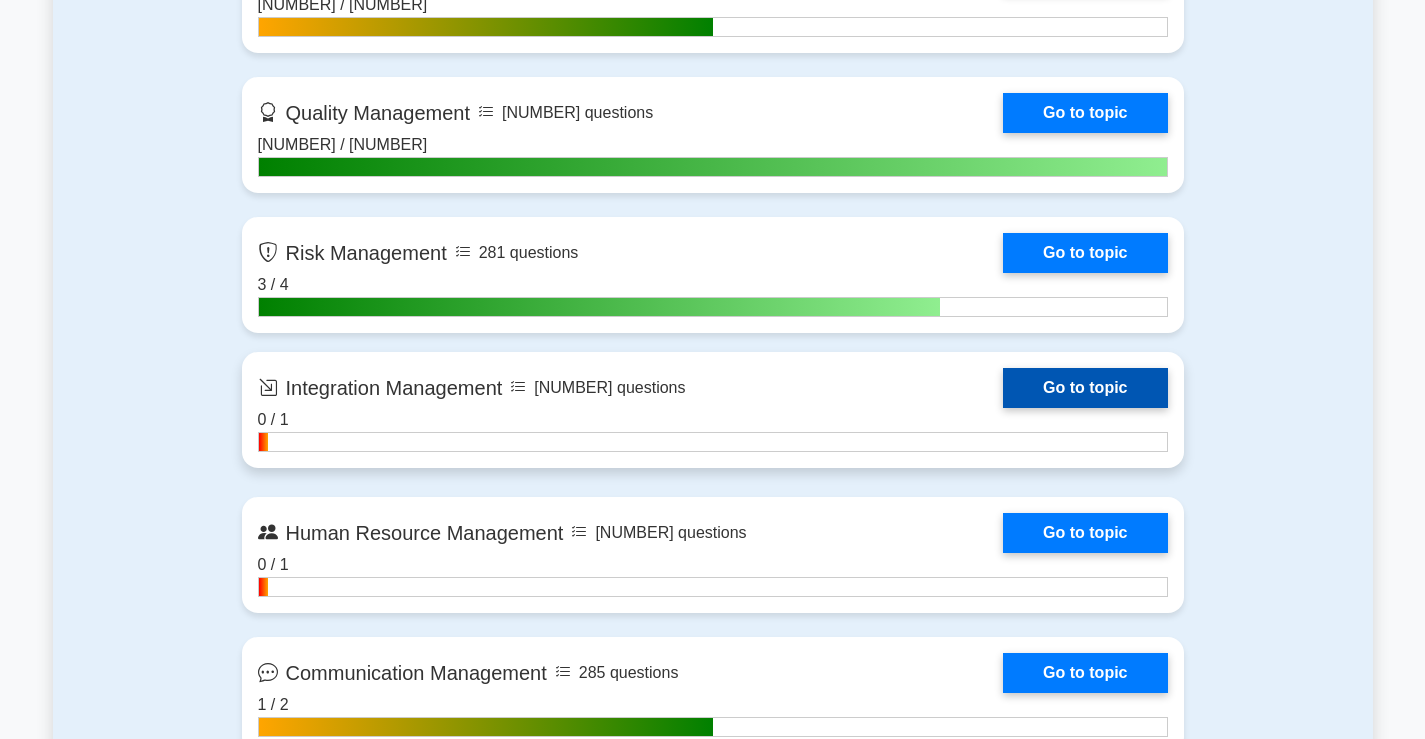 click on "Go to topic" at bounding box center (1085, 388) 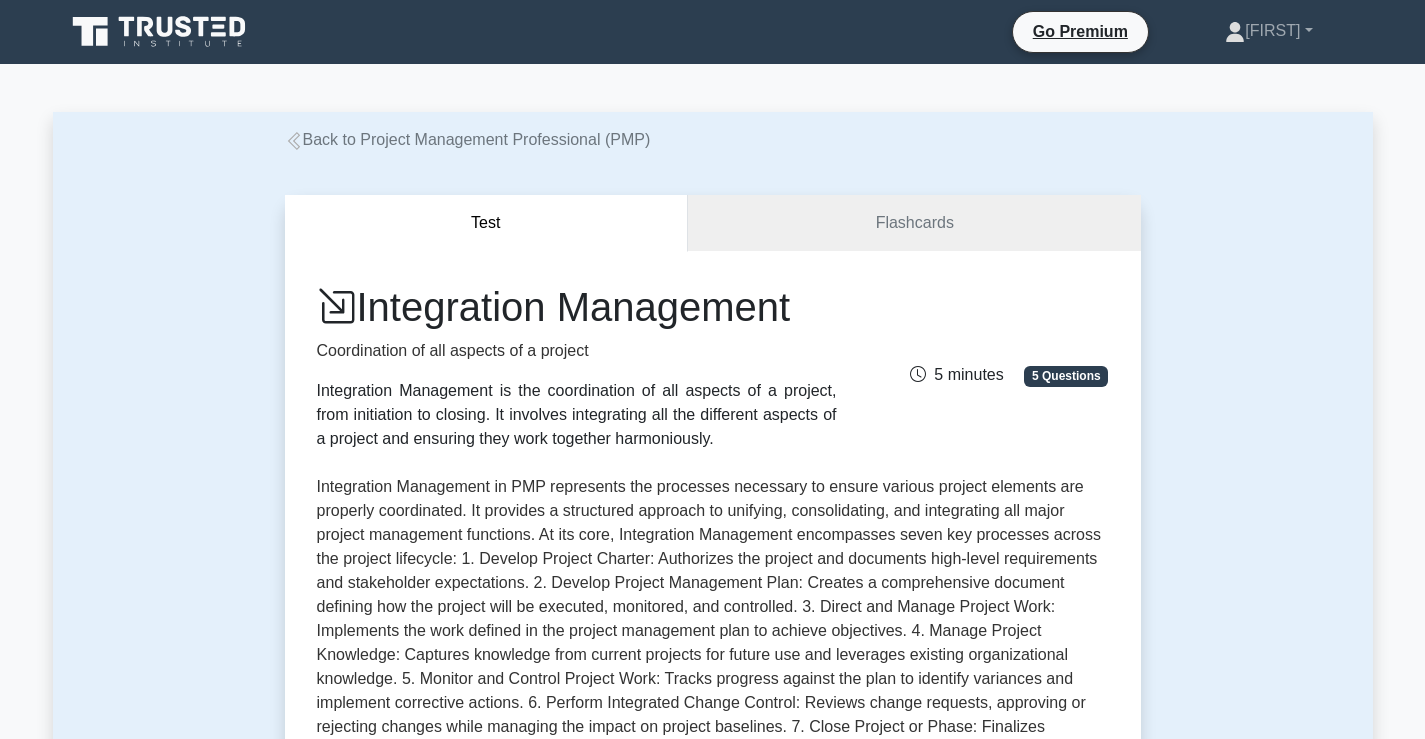 scroll, scrollTop: 0, scrollLeft: 0, axis: both 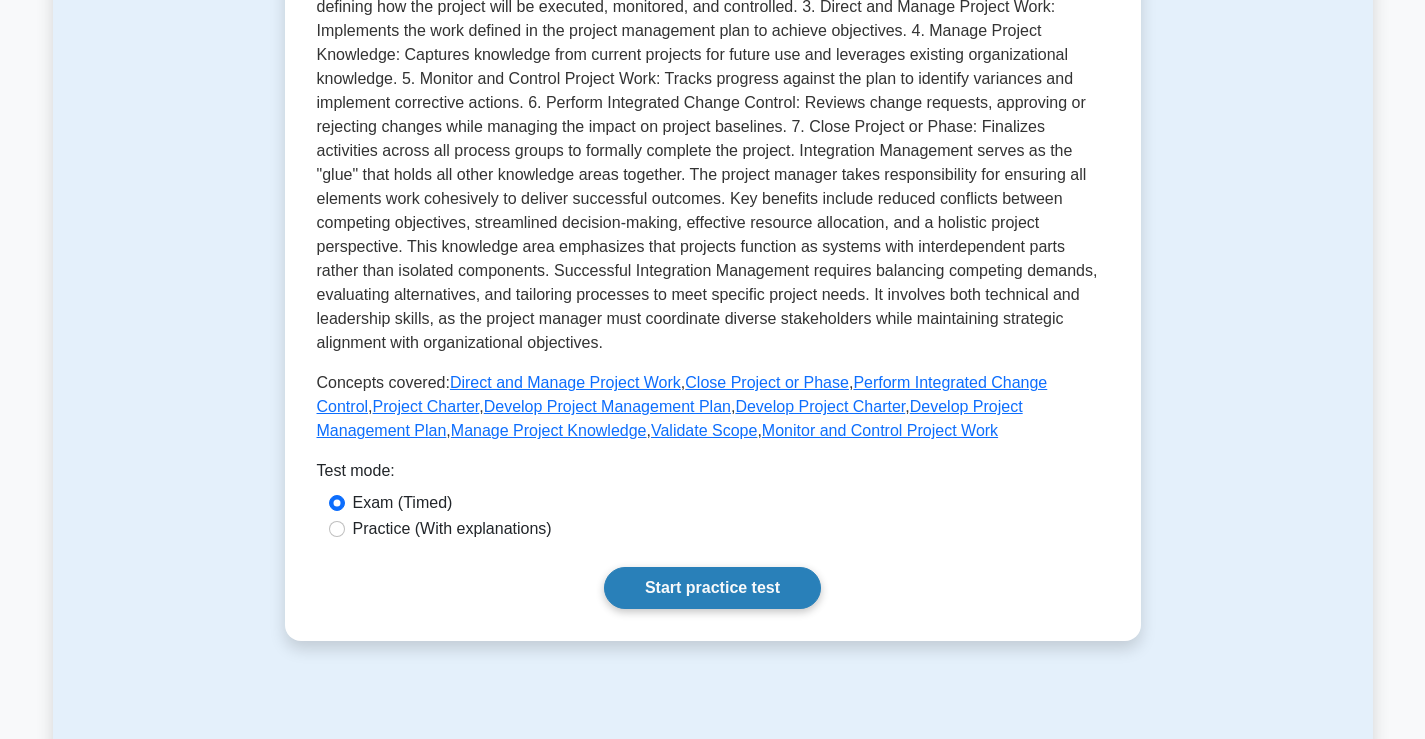 click on "Start practice test" at bounding box center [712, 588] 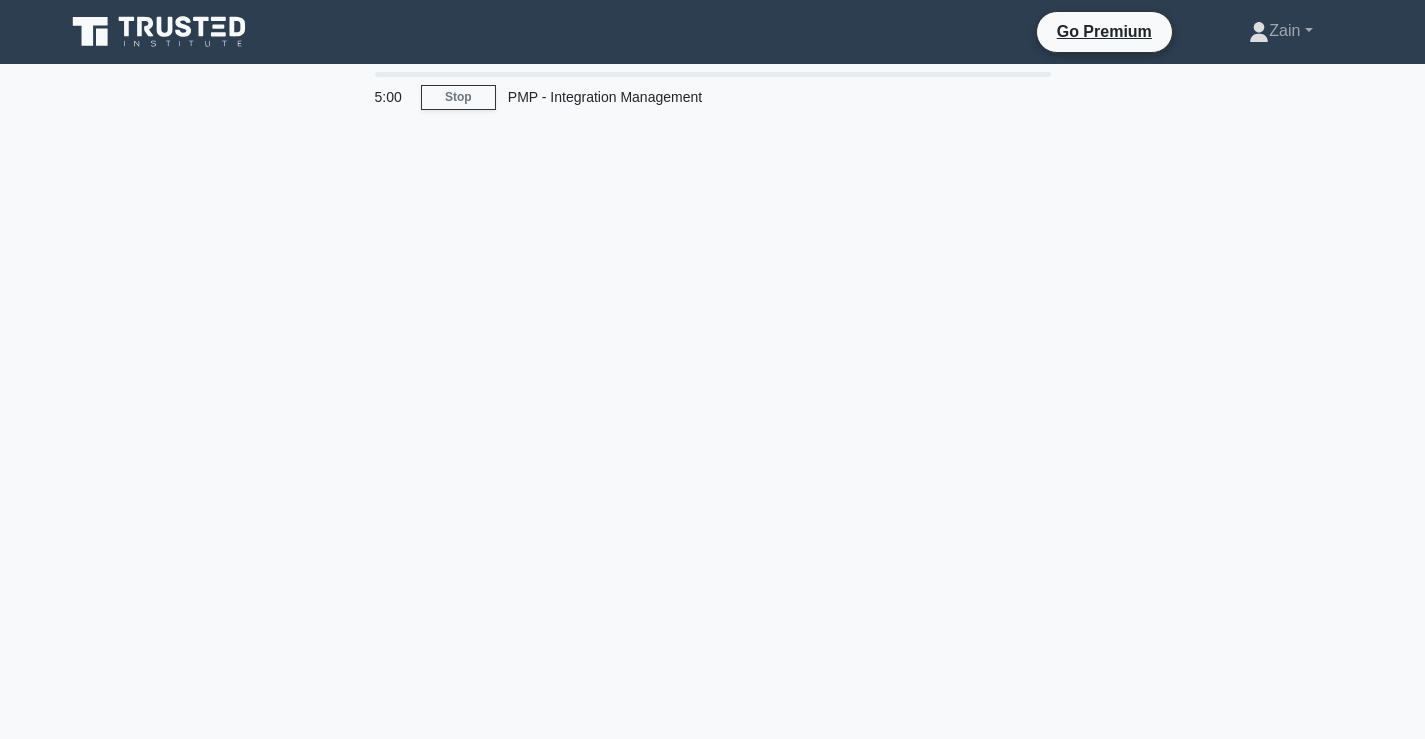scroll, scrollTop: 0, scrollLeft: 0, axis: both 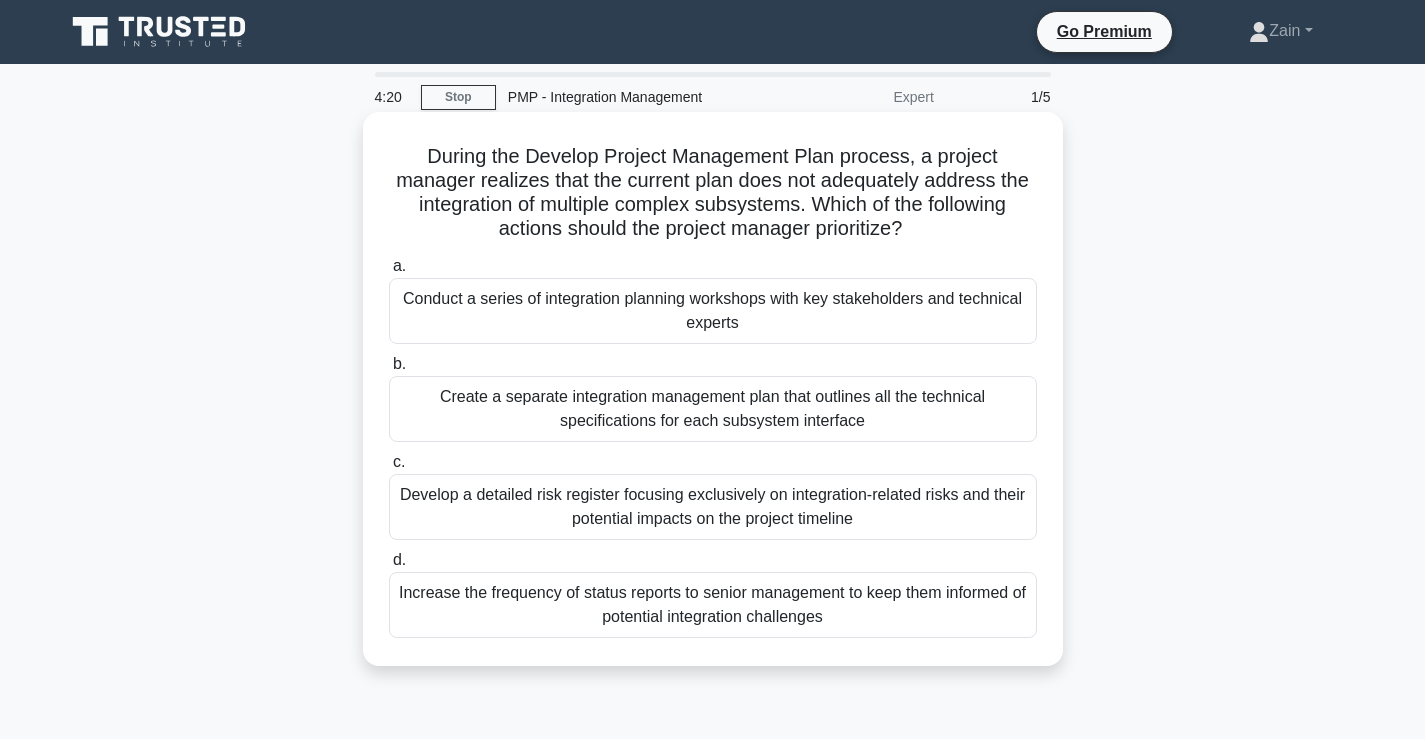 click on "Conduct a series of integration planning workshops with key stakeholders and technical experts" at bounding box center (713, 311) 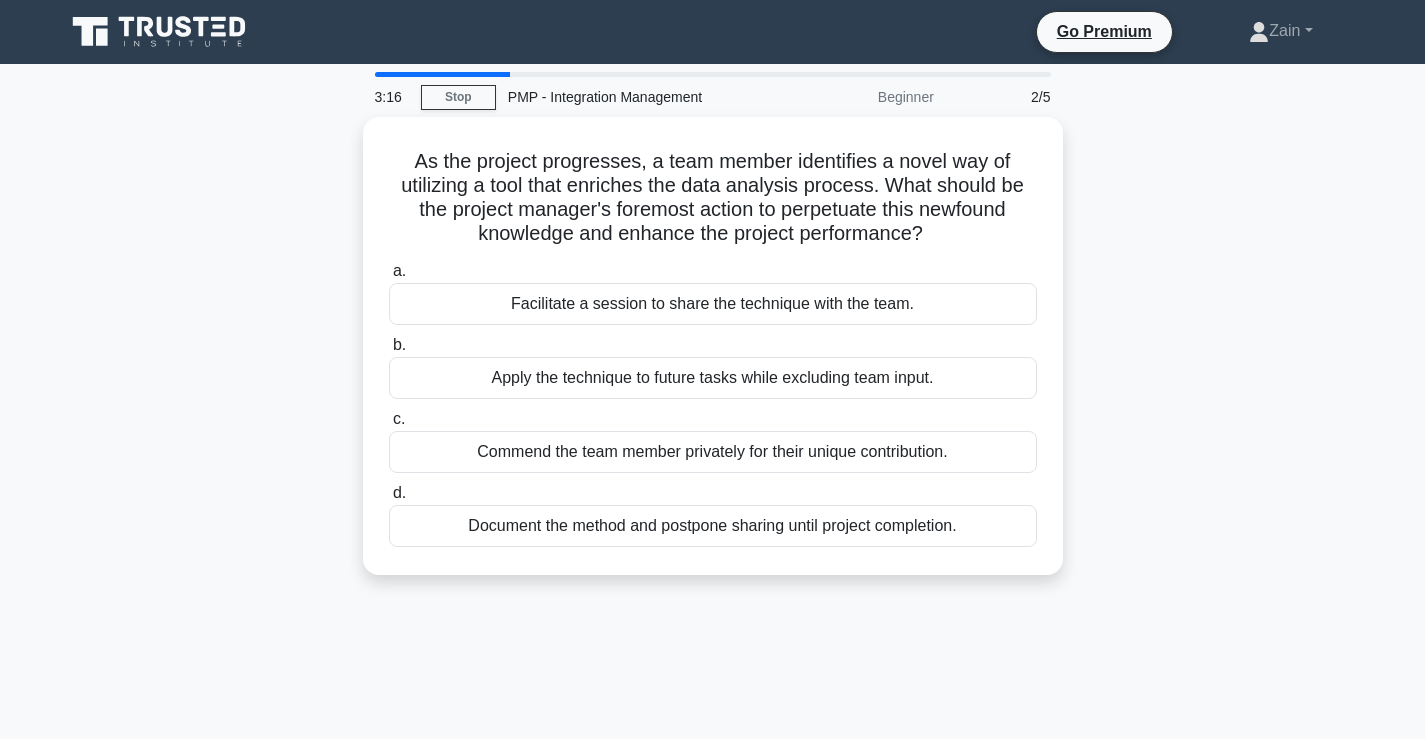 click on "Facilitate a session to share the technique with the team." at bounding box center [713, 304] 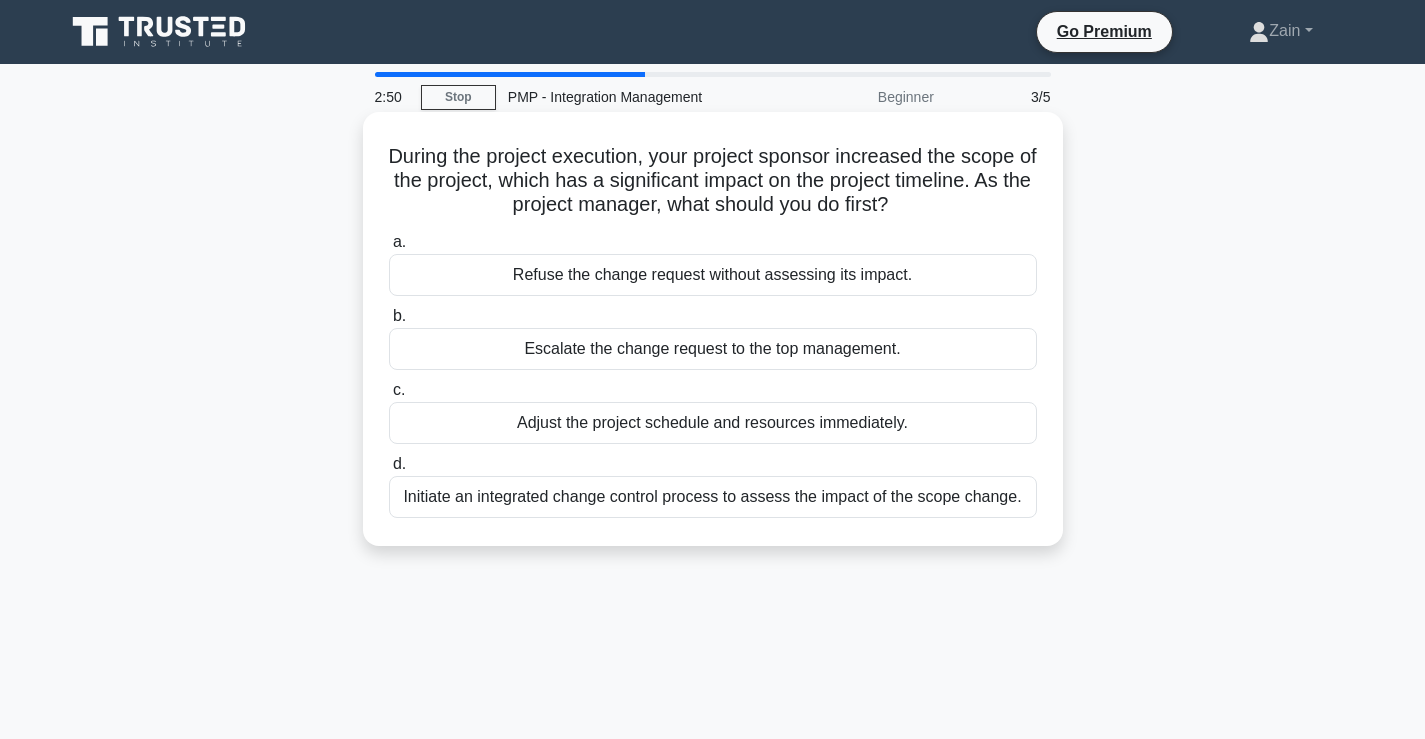 click on "Initiate an integrated change control process to assess the impact of the scope change." at bounding box center [713, 497] 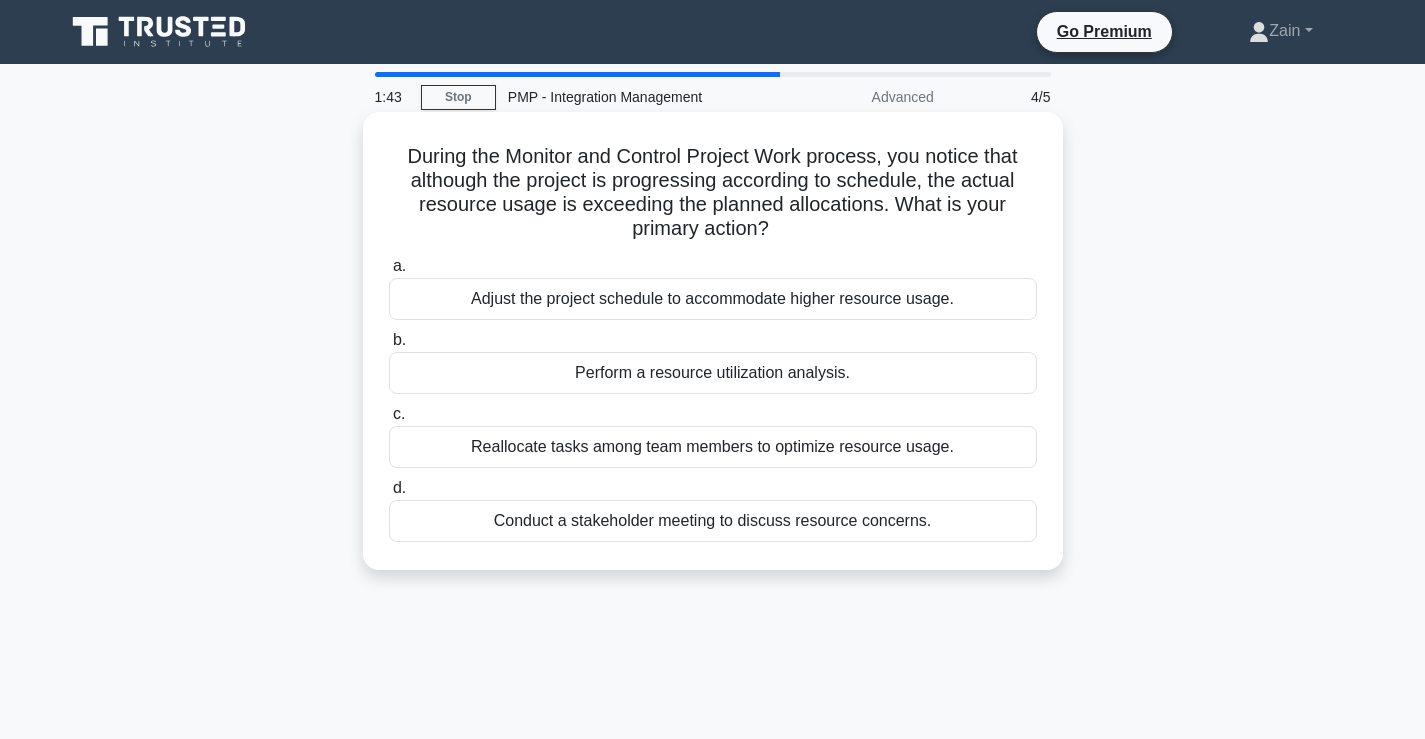 click on "Perform a resource utilization analysis." at bounding box center [713, 373] 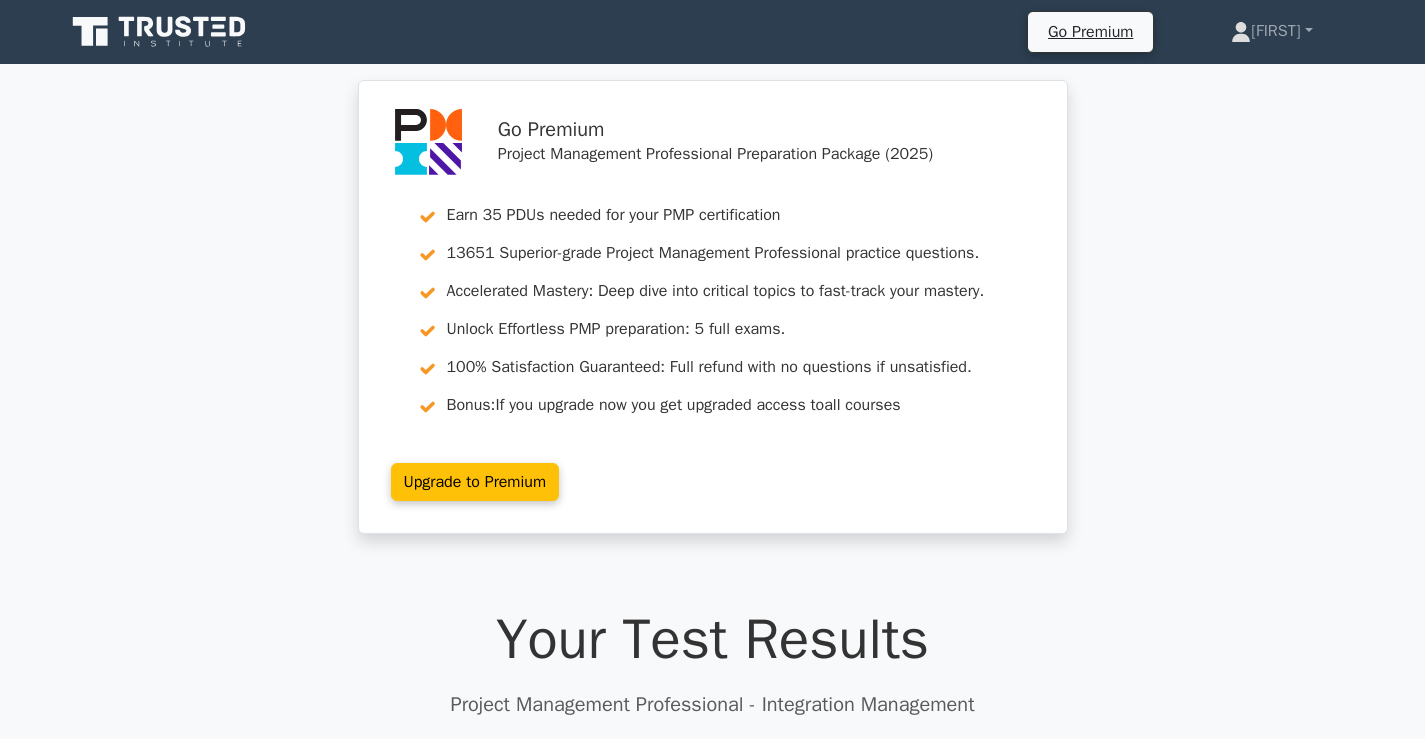 scroll, scrollTop: 0, scrollLeft: 0, axis: both 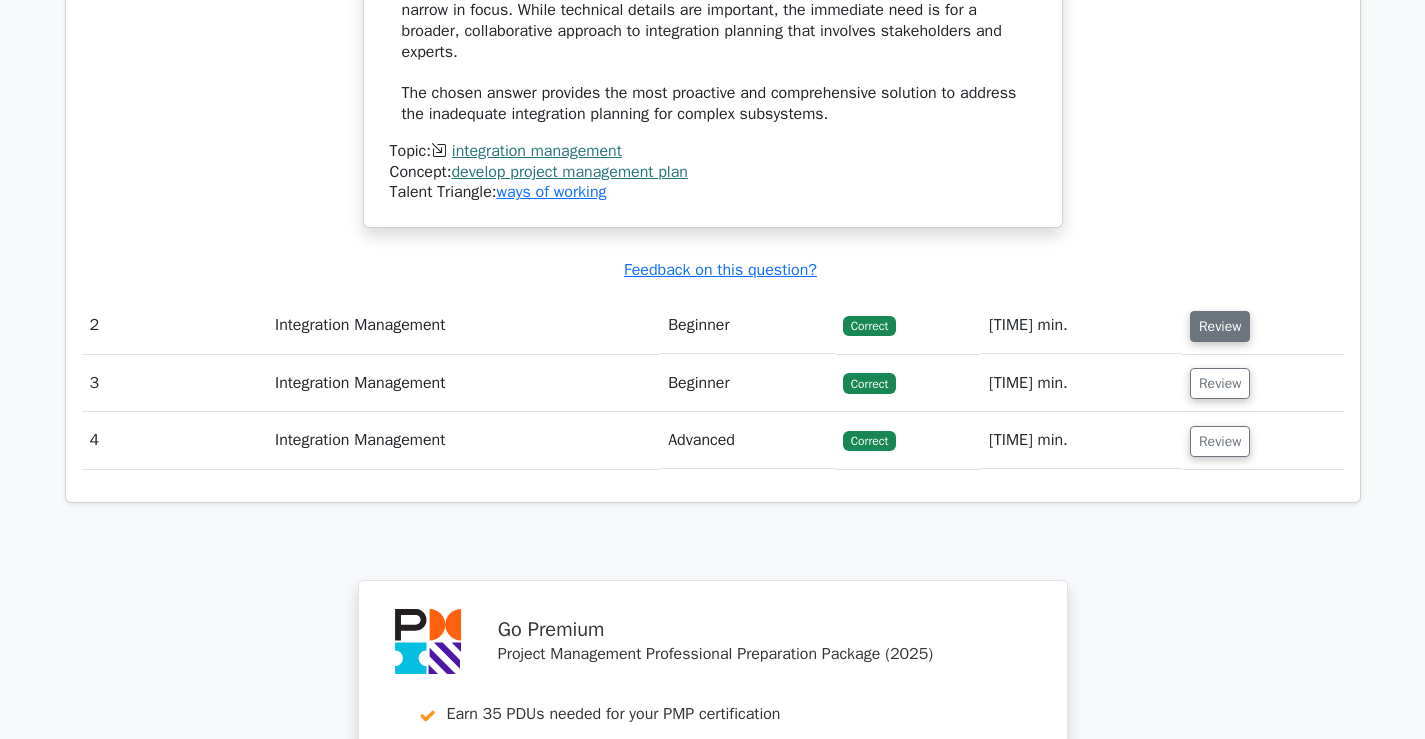 click on "Review" at bounding box center [1220, 326] 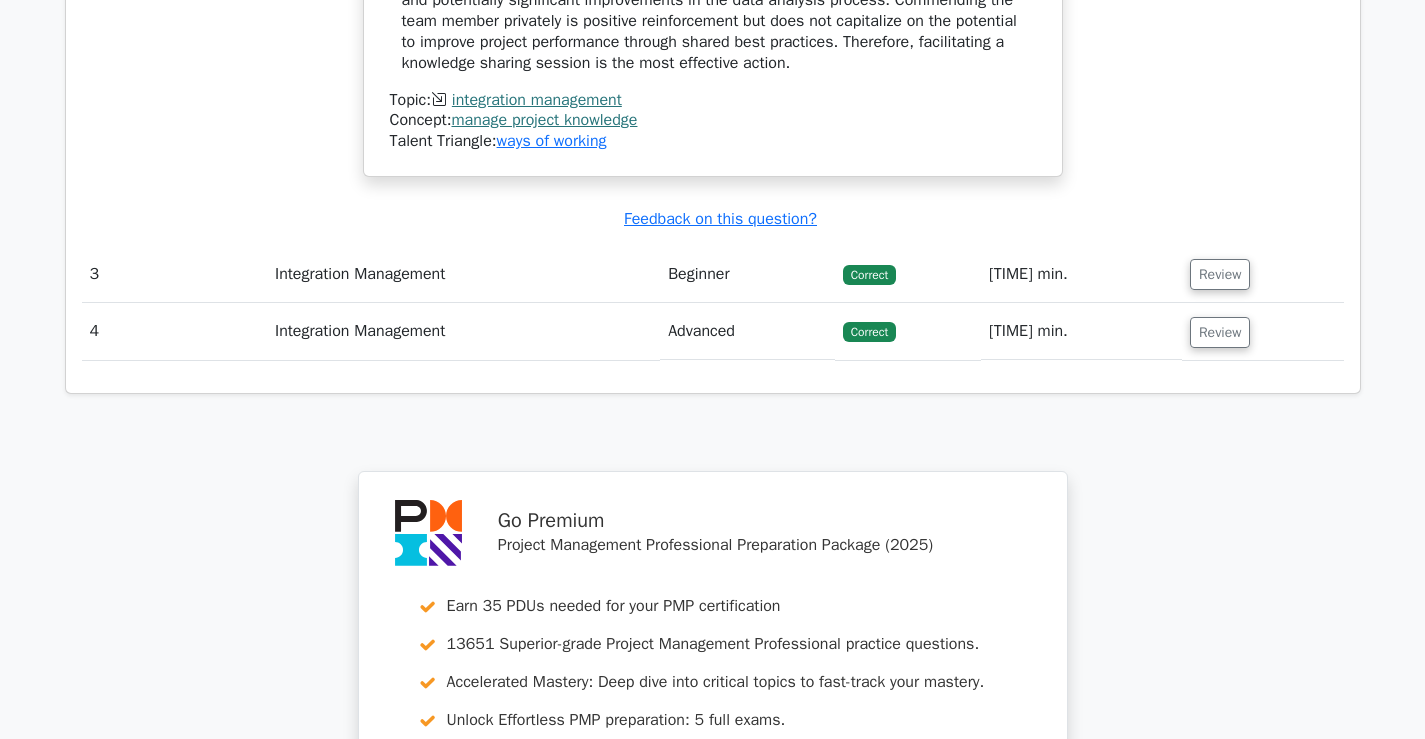 scroll, scrollTop: 3700, scrollLeft: 0, axis: vertical 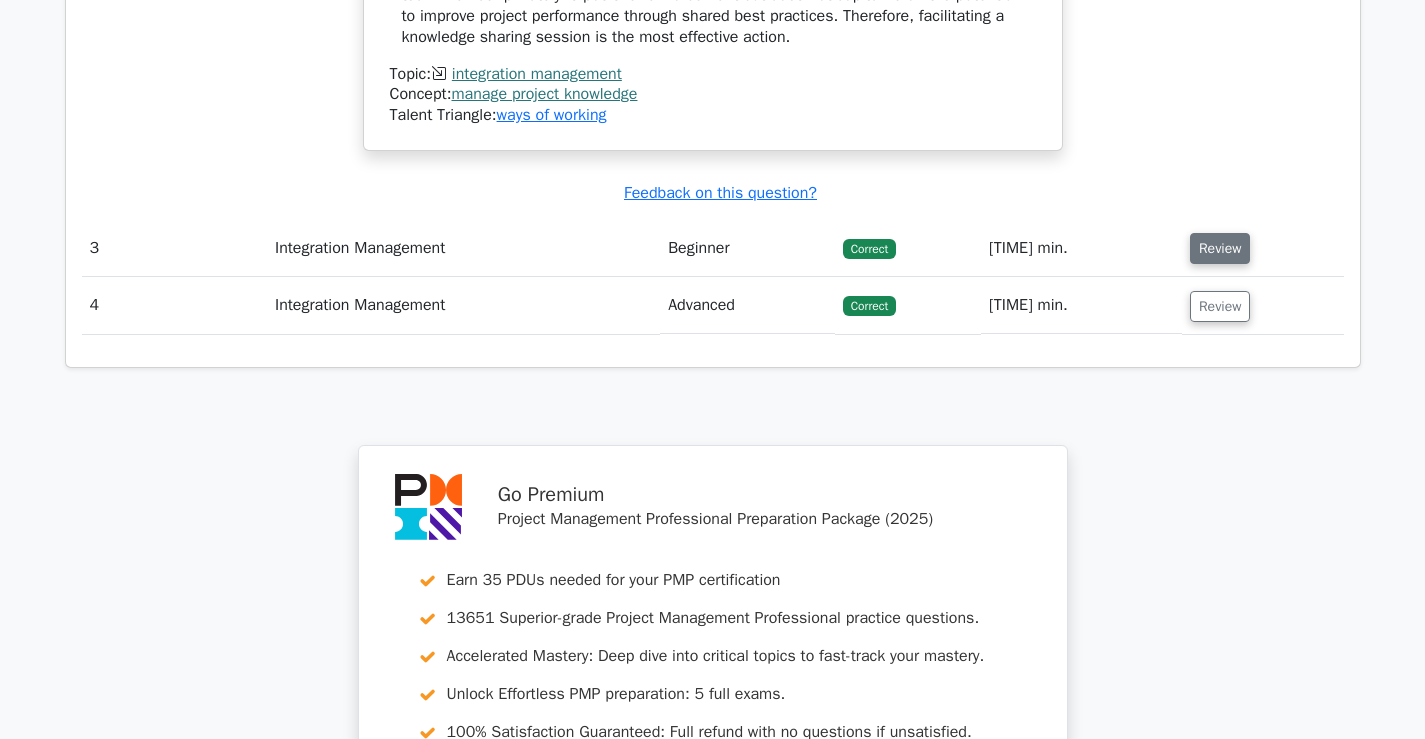 click on "Review" at bounding box center (1220, 248) 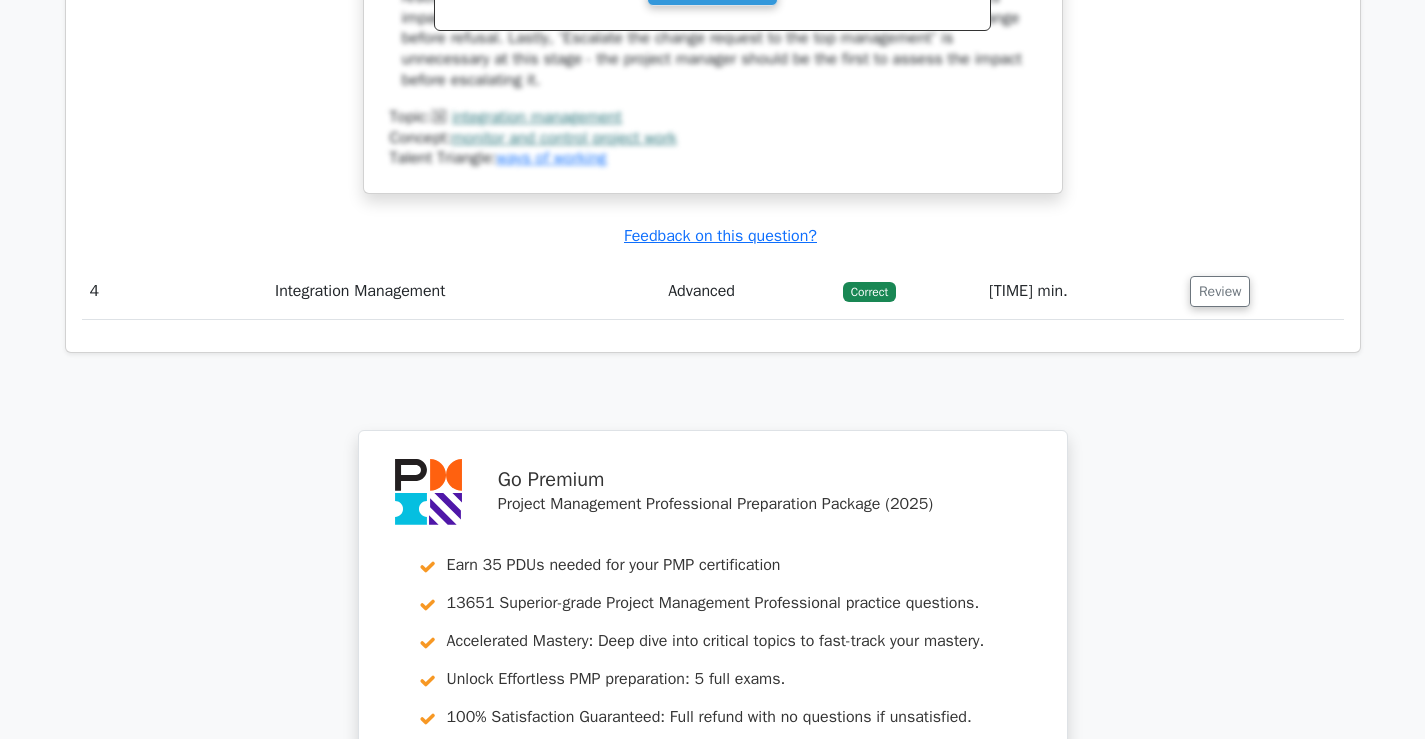 scroll, scrollTop: 4600, scrollLeft: 0, axis: vertical 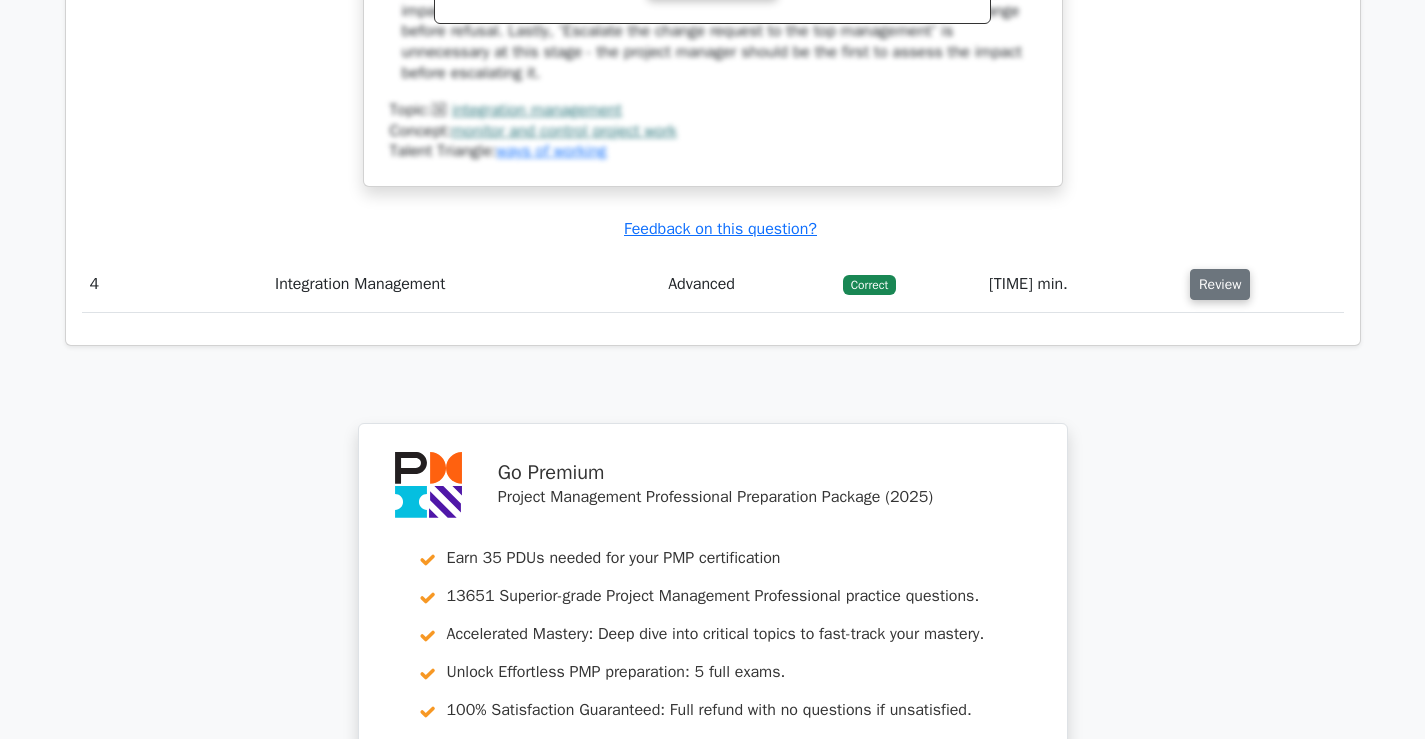 click on "Review" at bounding box center [1220, 284] 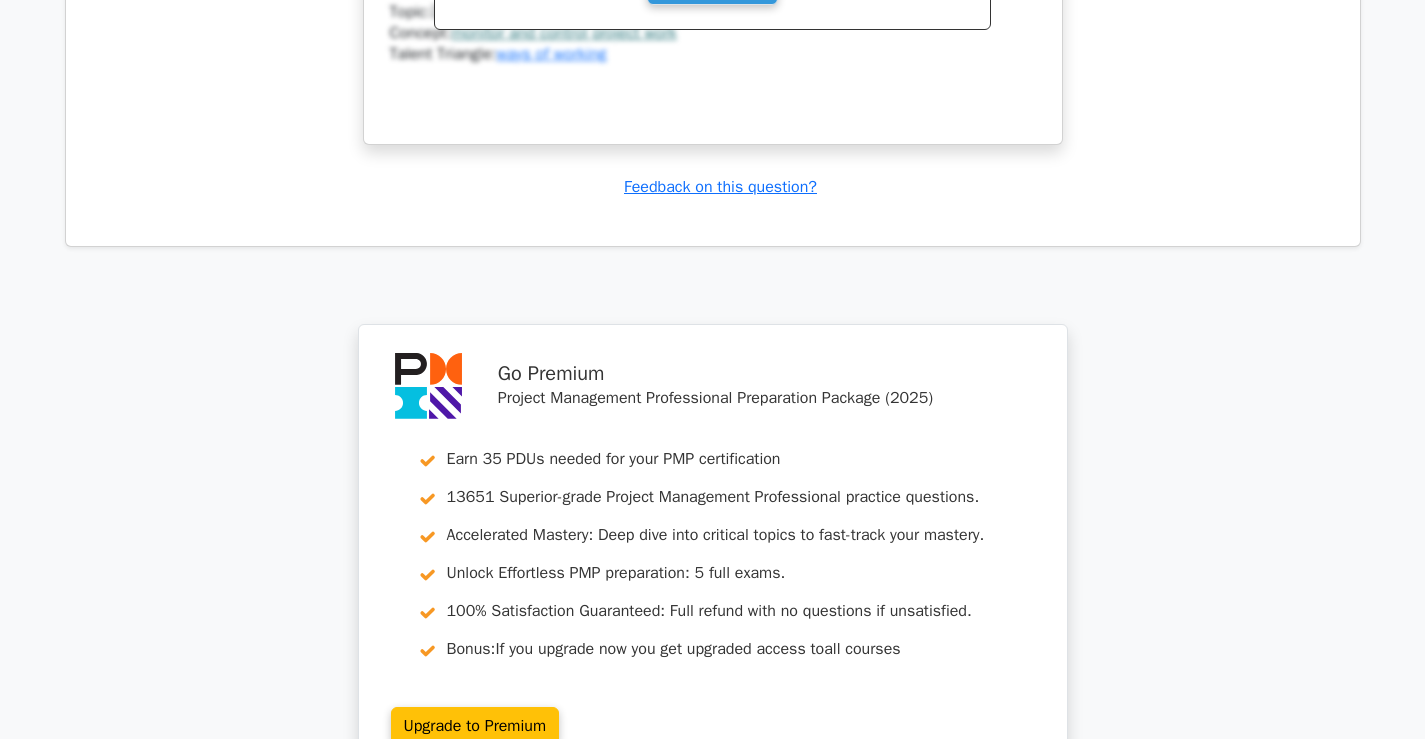scroll, scrollTop: 6000, scrollLeft: 0, axis: vertical 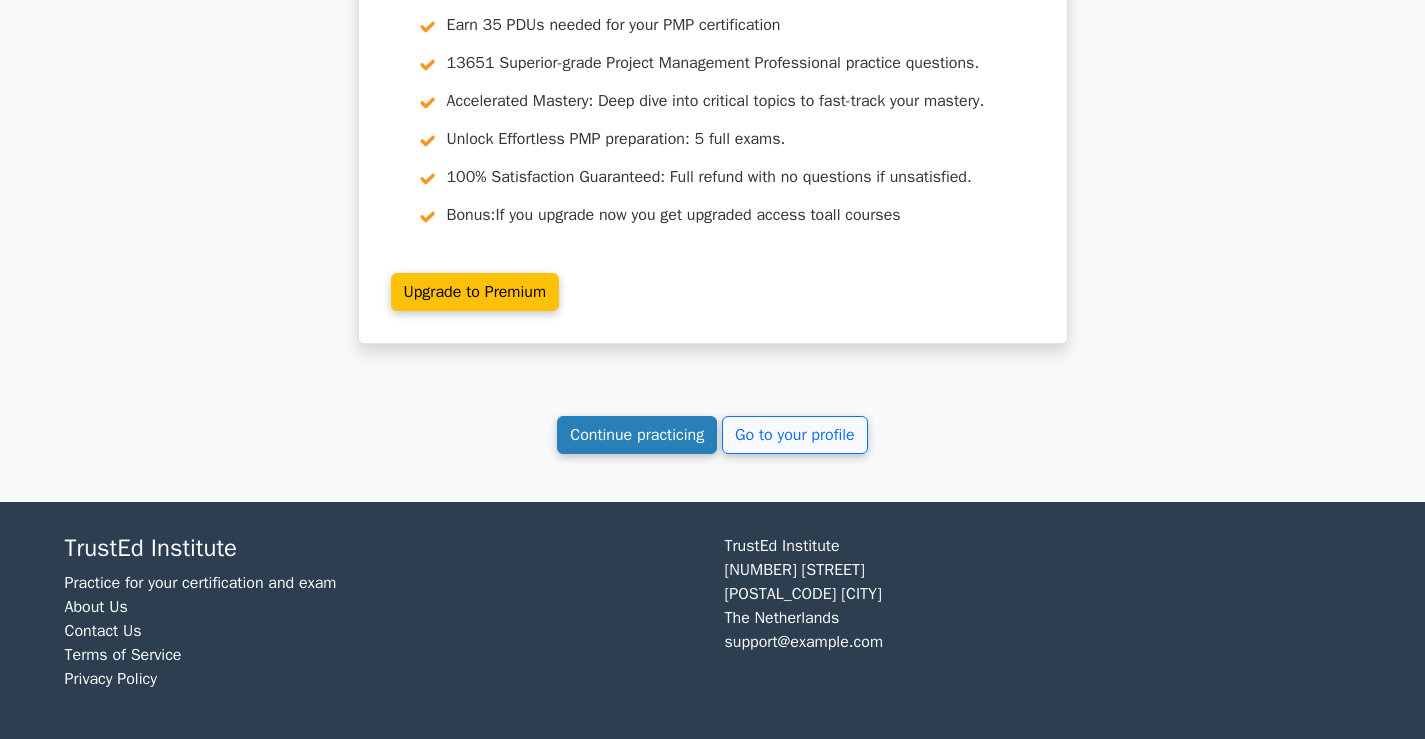 click on "Continue practicing" at bounding box center [637, 435] 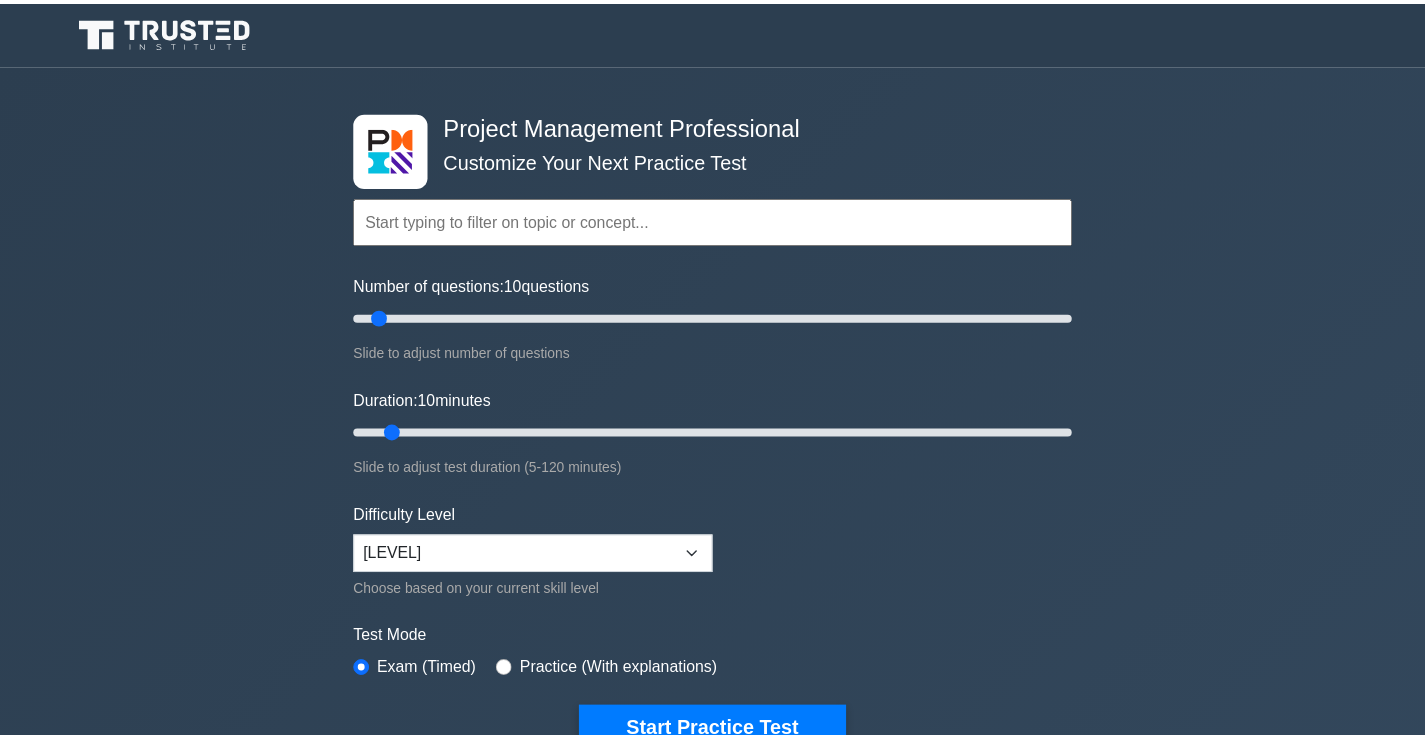 scroll, scrollTop: 0, scrollLeft: 0, axis: both 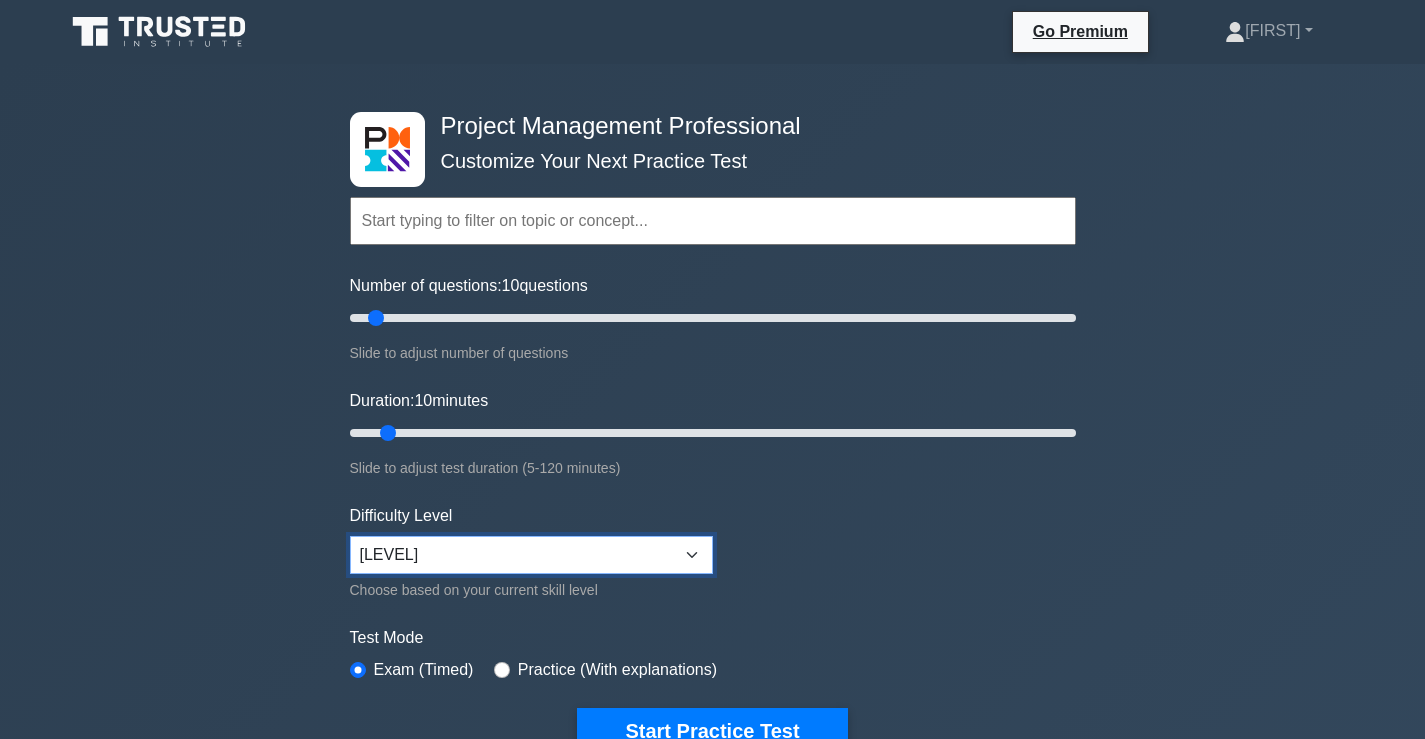 click on "Beginner
Intermediate
Expert" at bounding box center (531, 555) 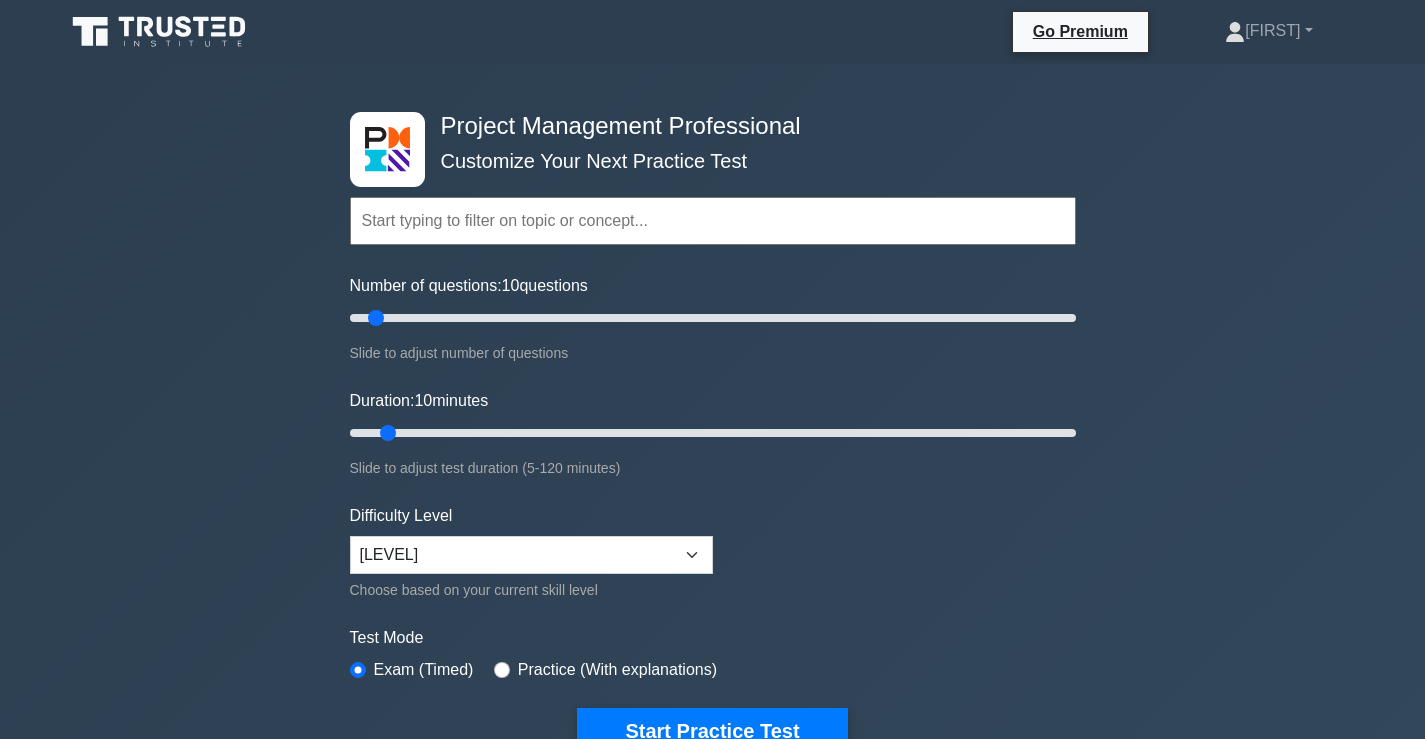click on "Topics
Scope Management
Time Management
Cost Management
Quality Management
Risk Management
Integration Management
Human Resource Management
Communication Management
Procurement Management" at bounding box center (713, 445) 